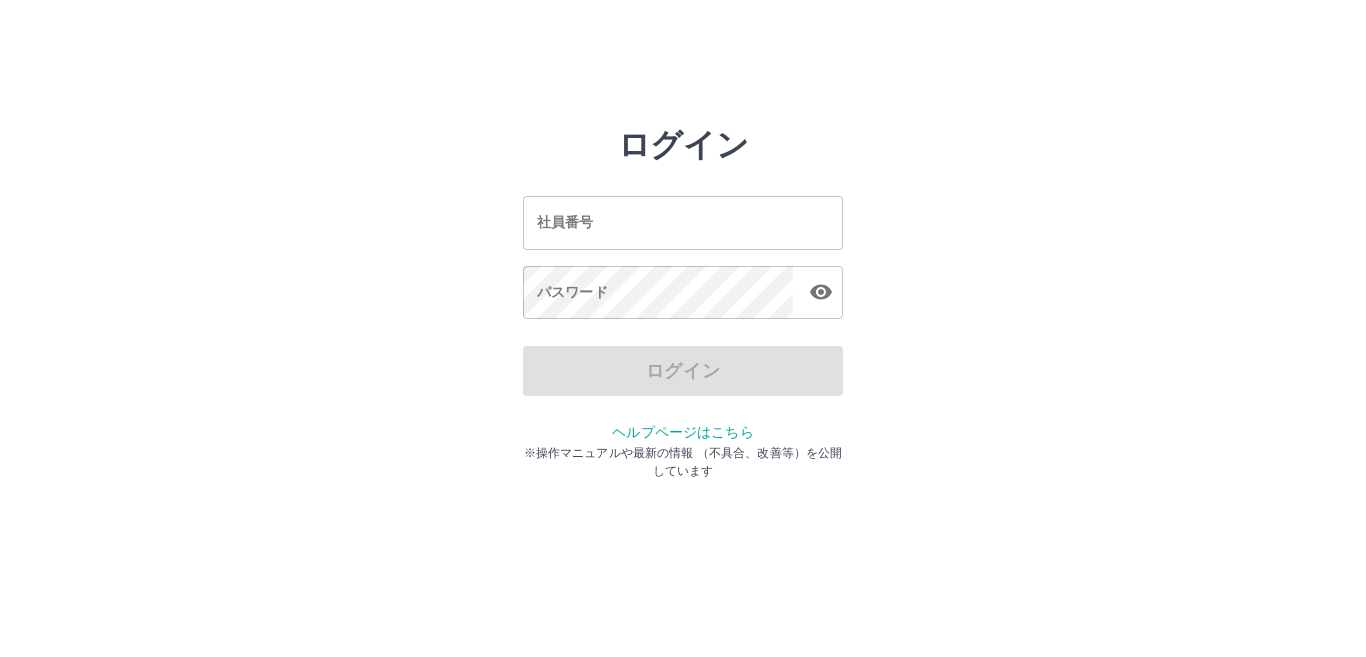 scroll, scrollTop: 0, scrollLeft: 0, axis: both 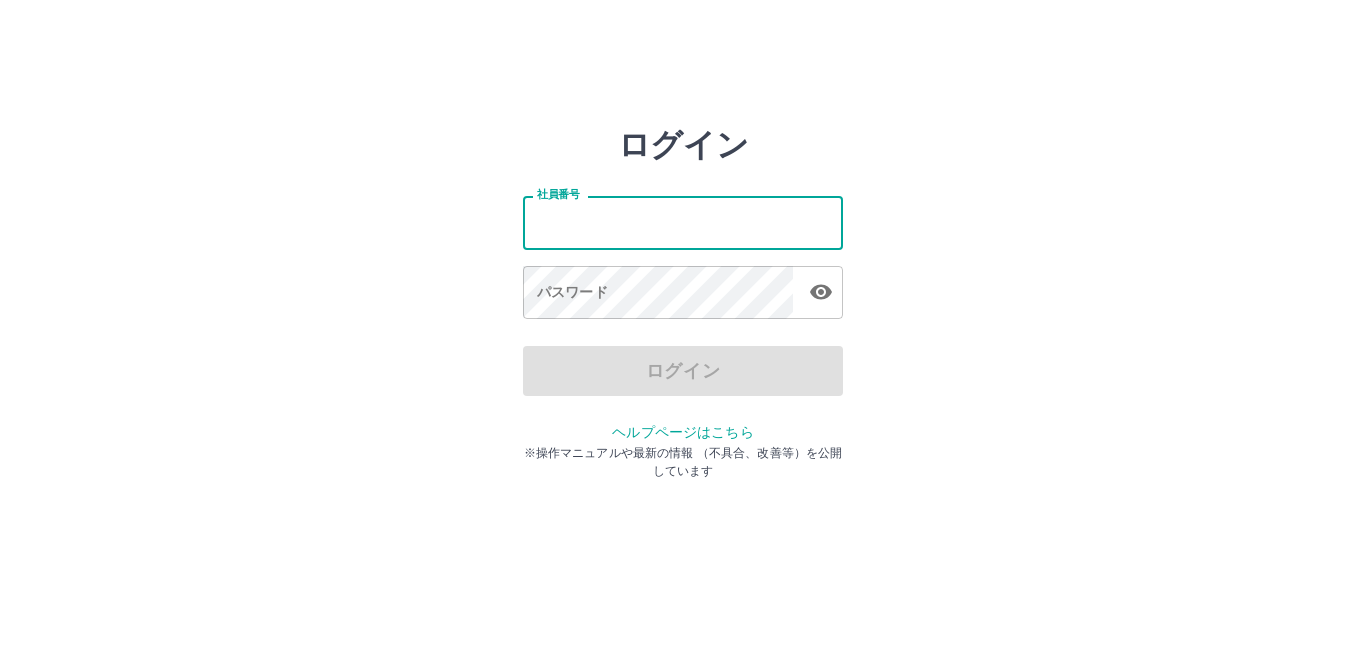click on "社員番号" at bounding box center (683, 222) 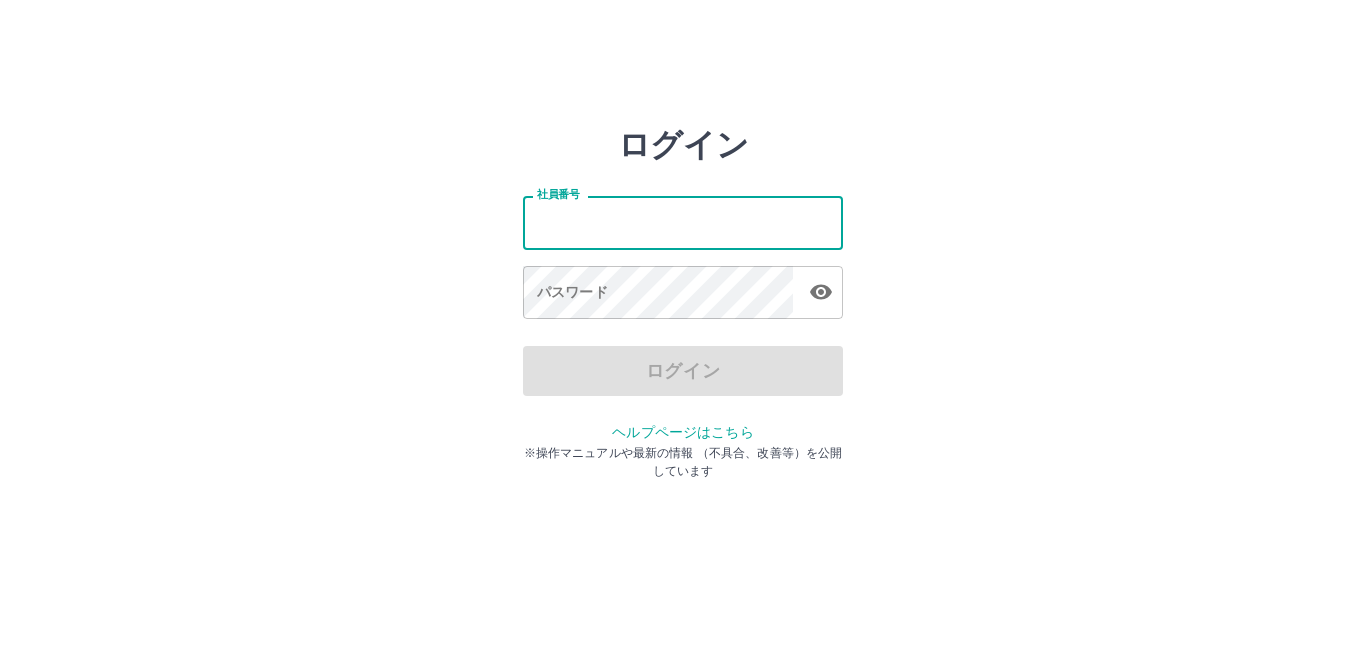 type on "*******" 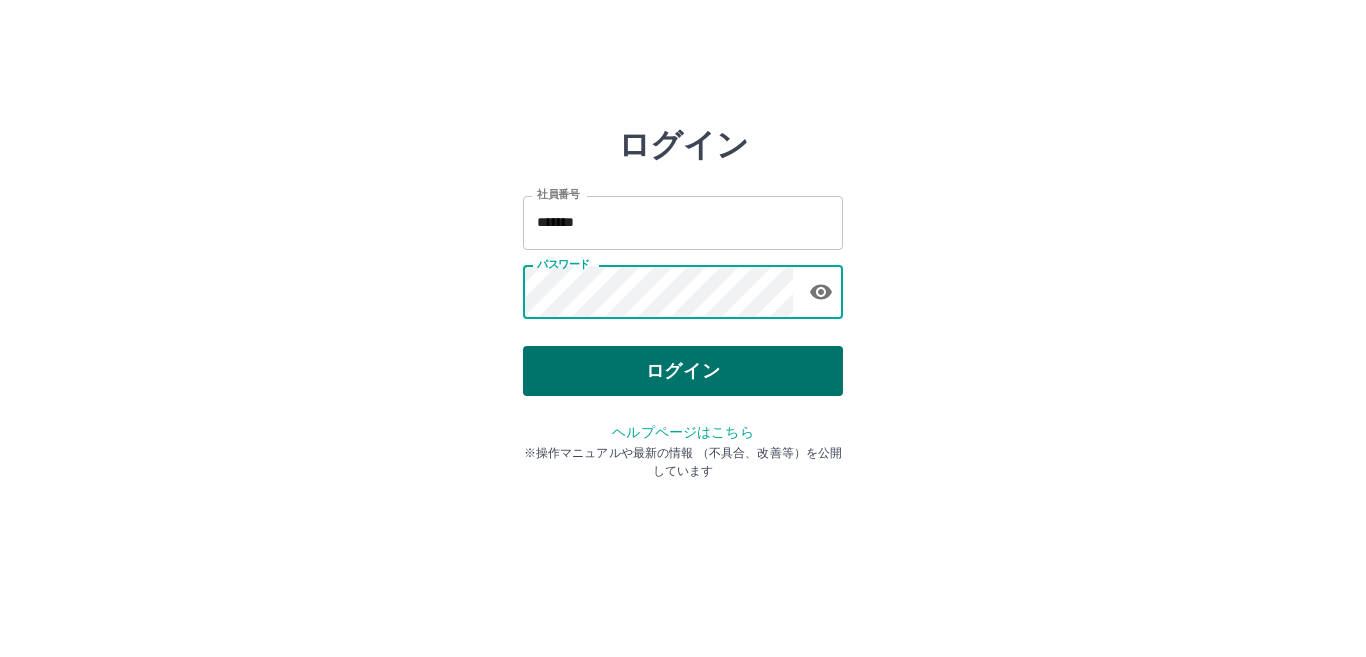 click on "ログイン" at bounding box center [683, 371] 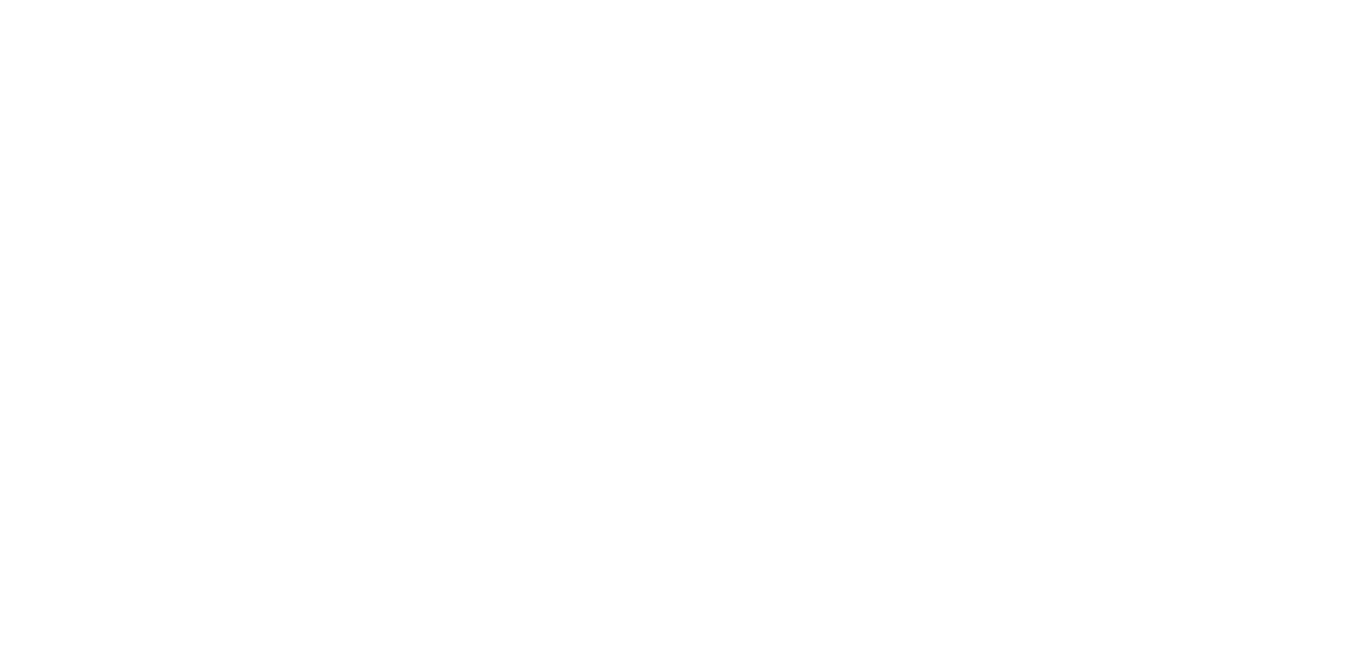 scroll, scrollTop: 0, scrollLeft: 0, axis: both 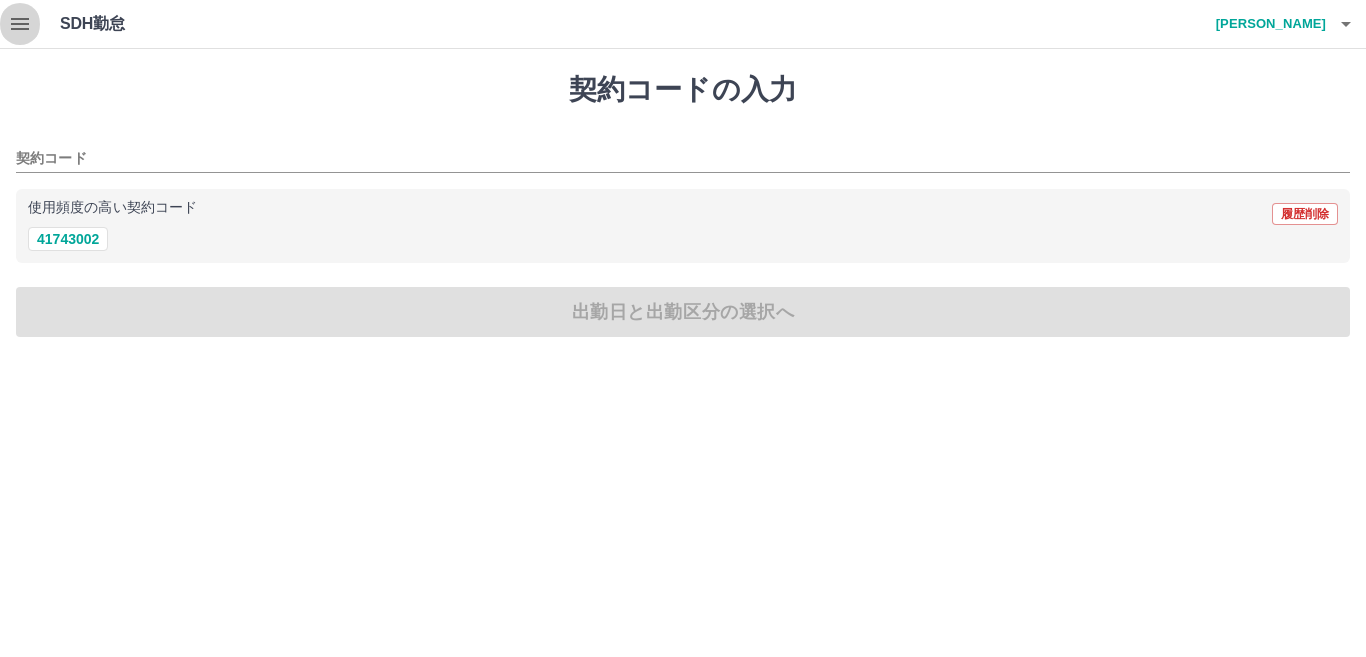 click 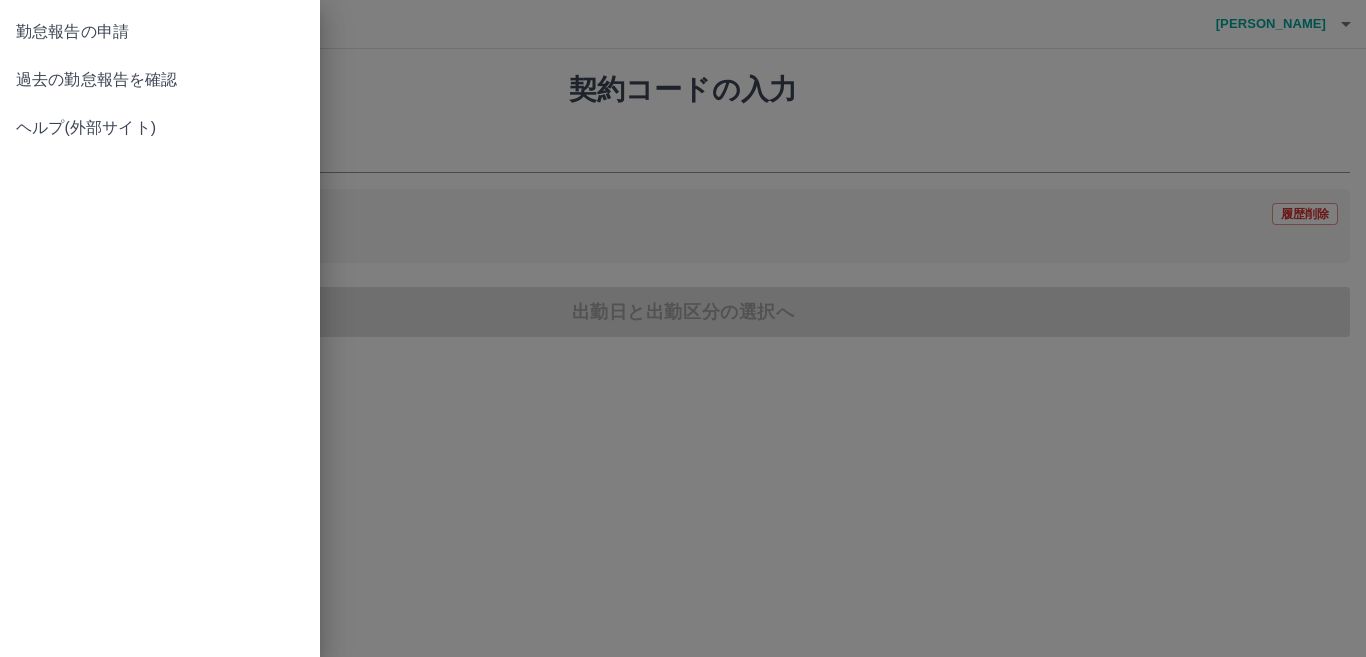 click at bounding box center (683, 328) 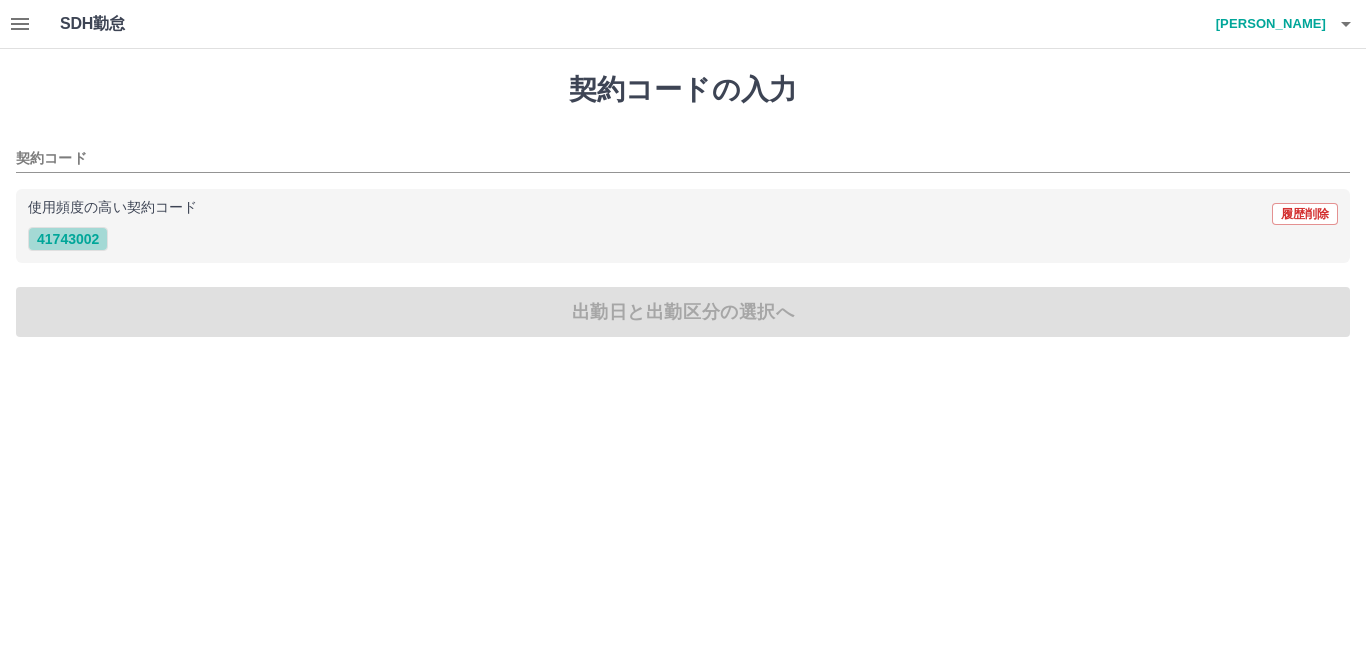 click on "41743002" at bounding box center (68, 239) 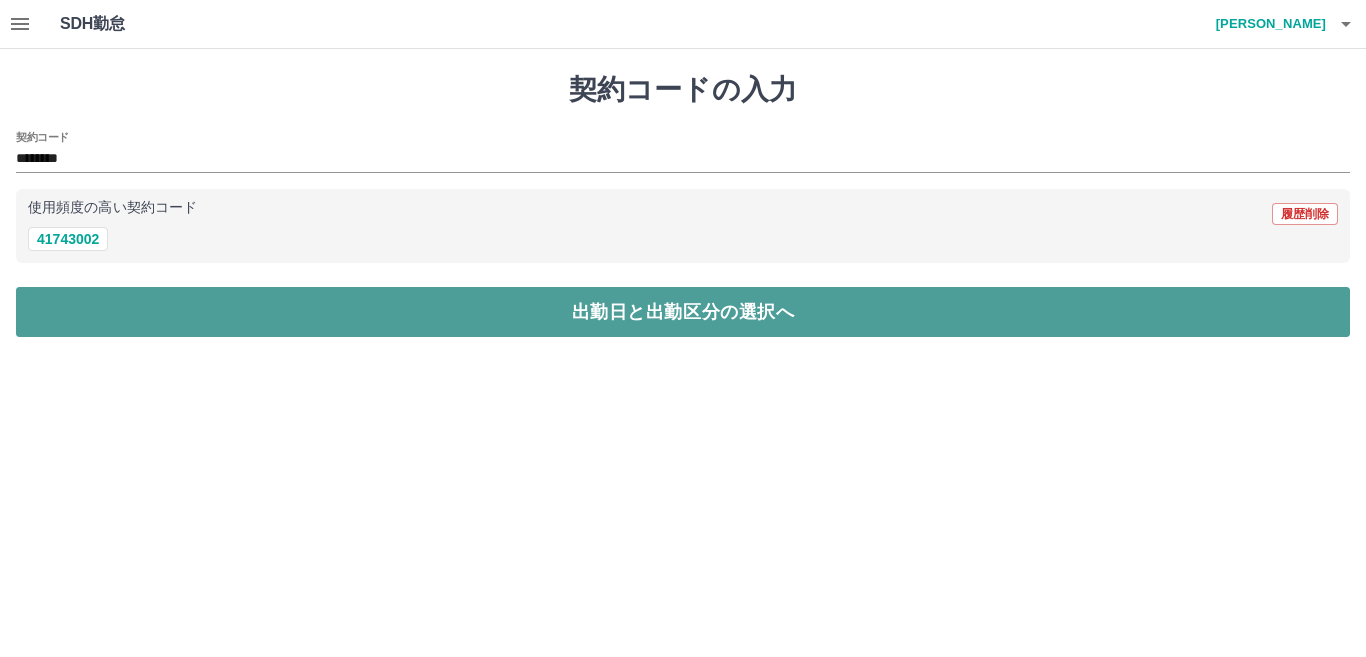 click on "出勤日と出勤区分の選択へ" at bounding box center [683, 312] 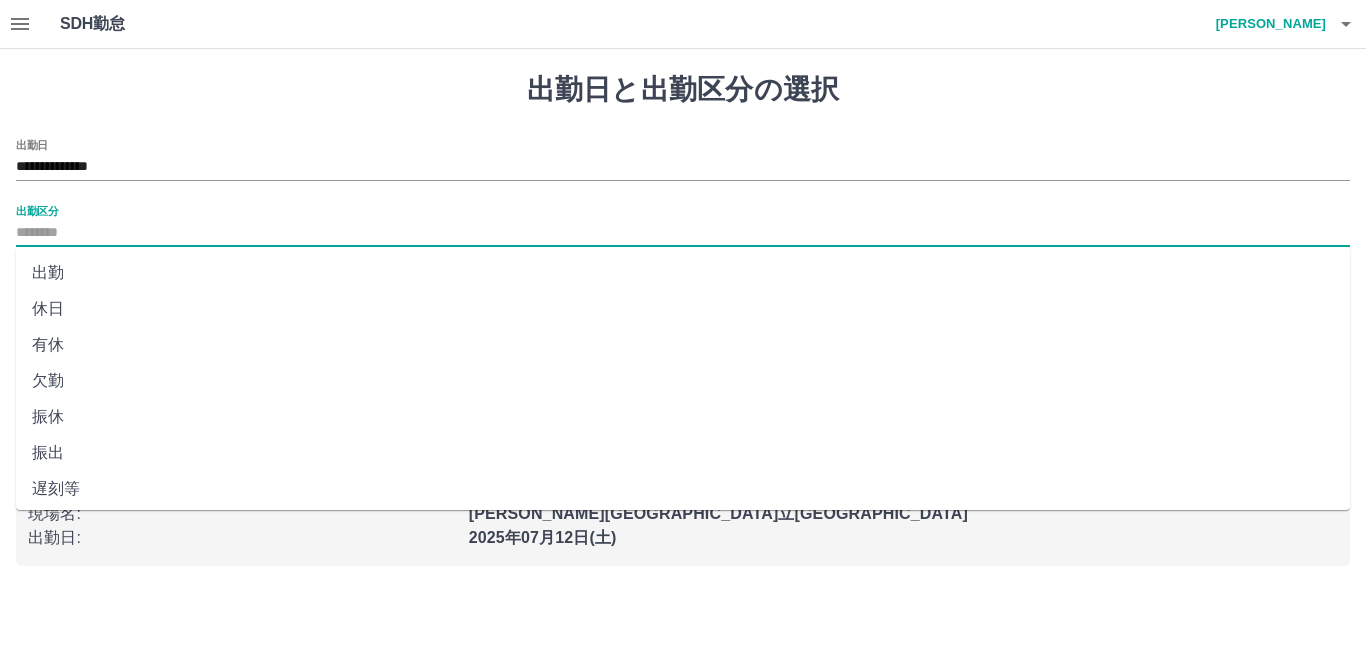 click on "出勤区分" at bounding box center [683, 233] 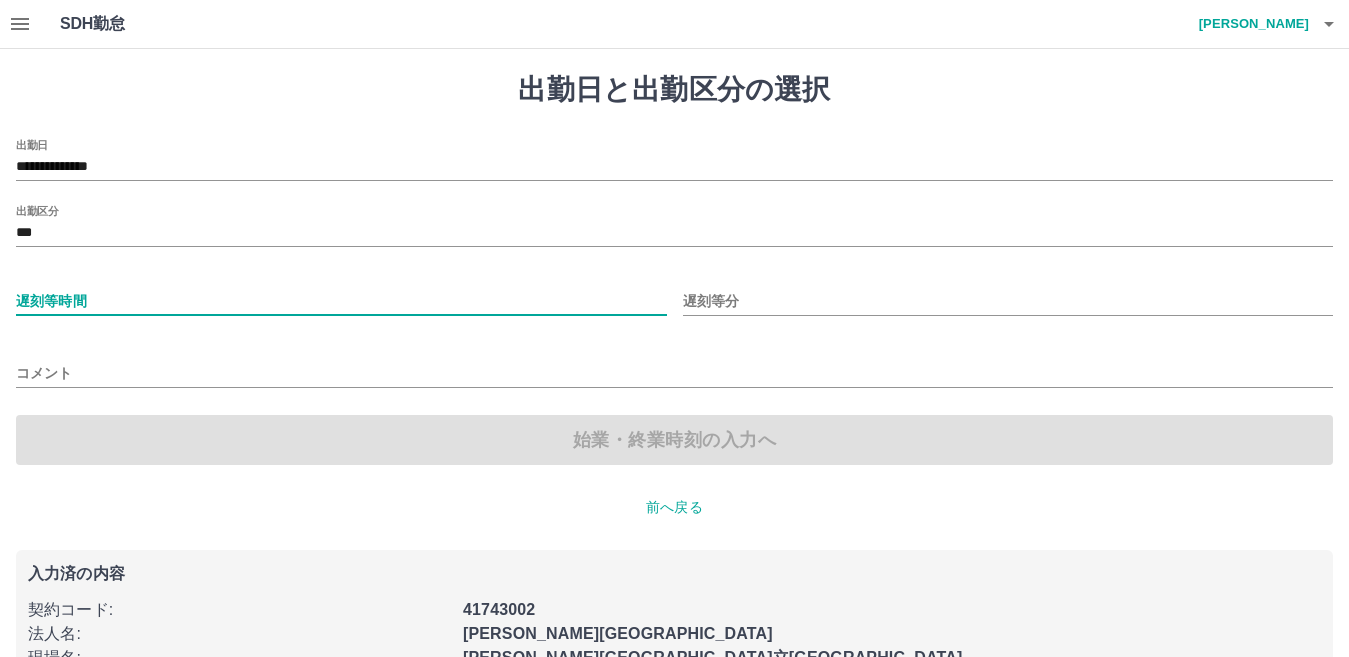click on "遅刻等時間" at bounding box center (341, 301) 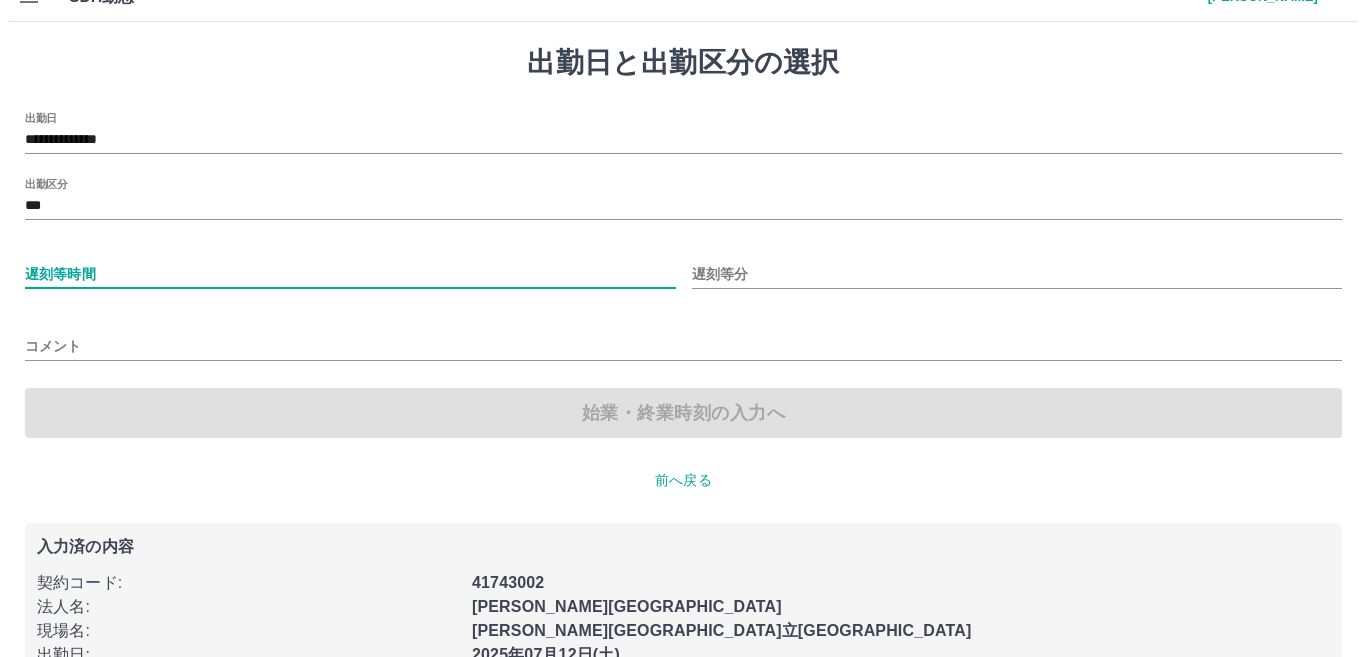 scroll, scrollTop: 0, scrollLeft: 0, axis: both 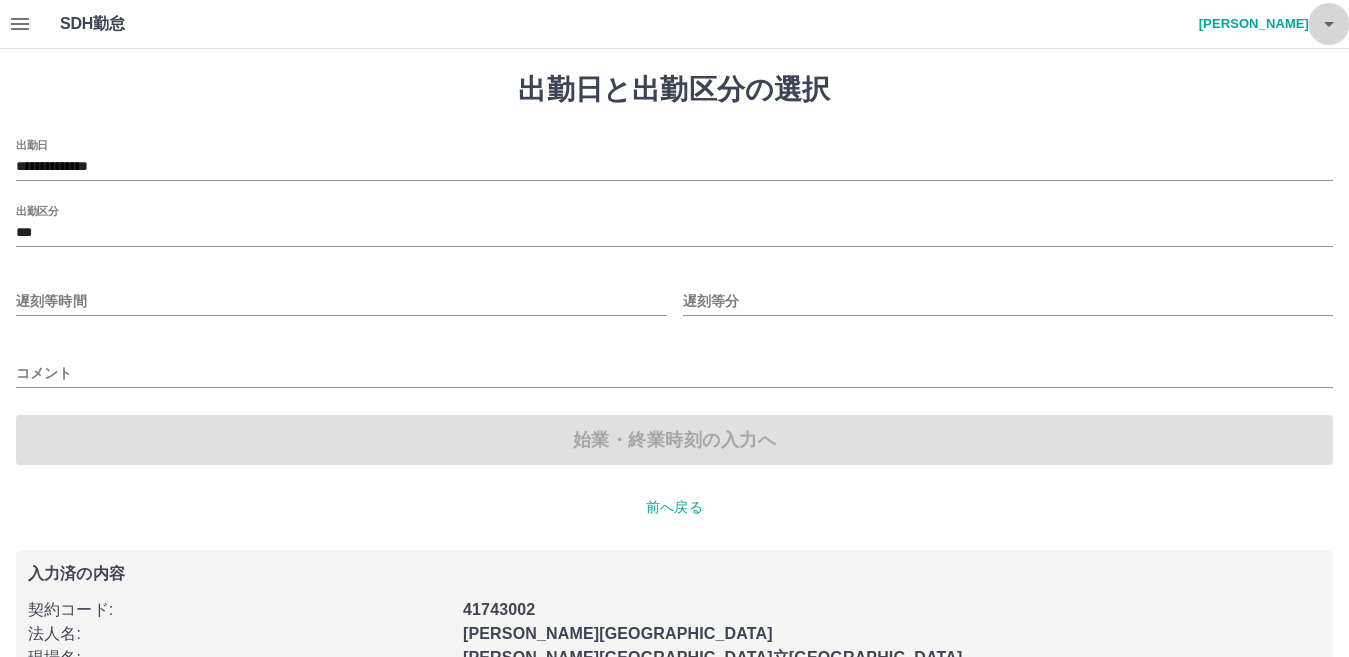 click 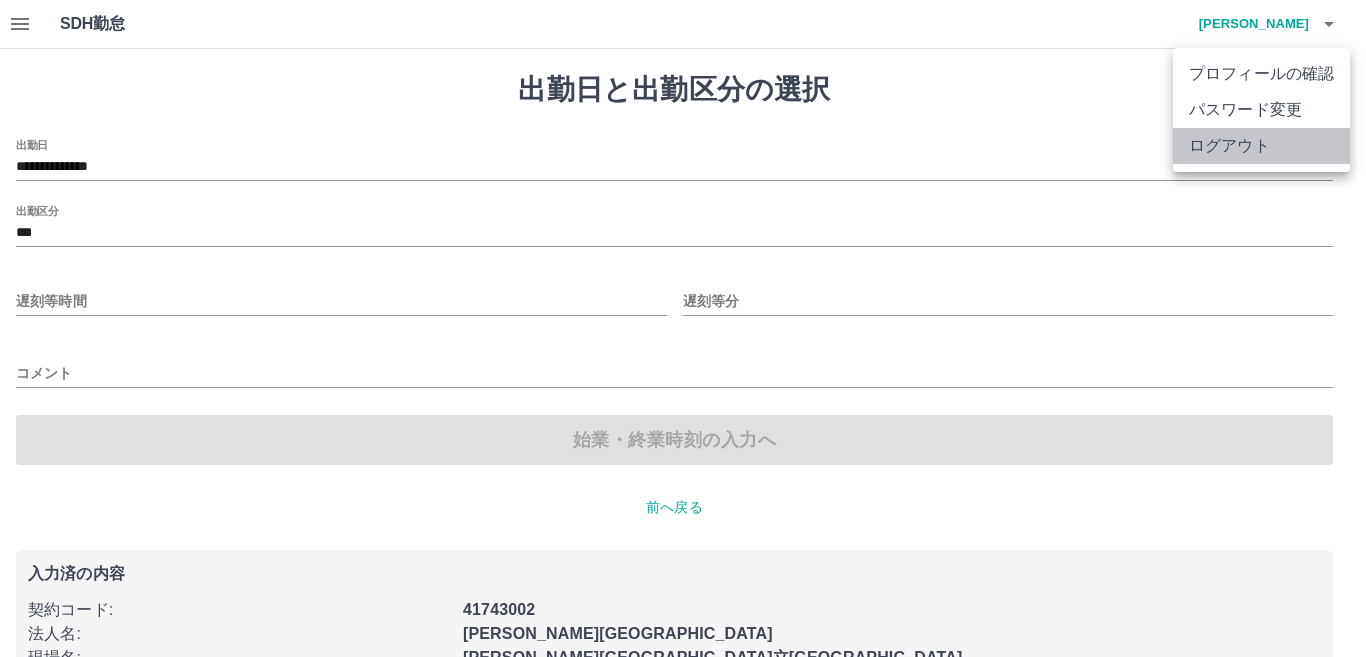 click on "ログアウト" at bounding box center [1261, 146] 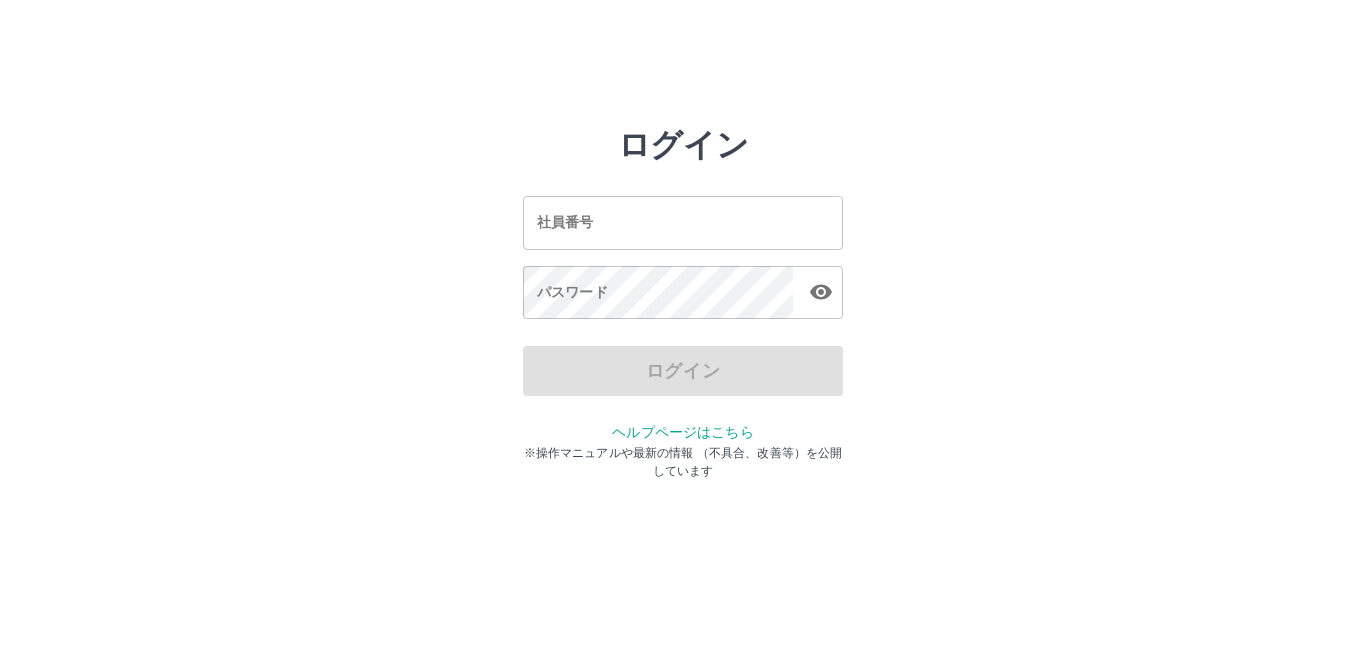 scroll, scrollTop: 0, scrollLeft: 0, axis: both 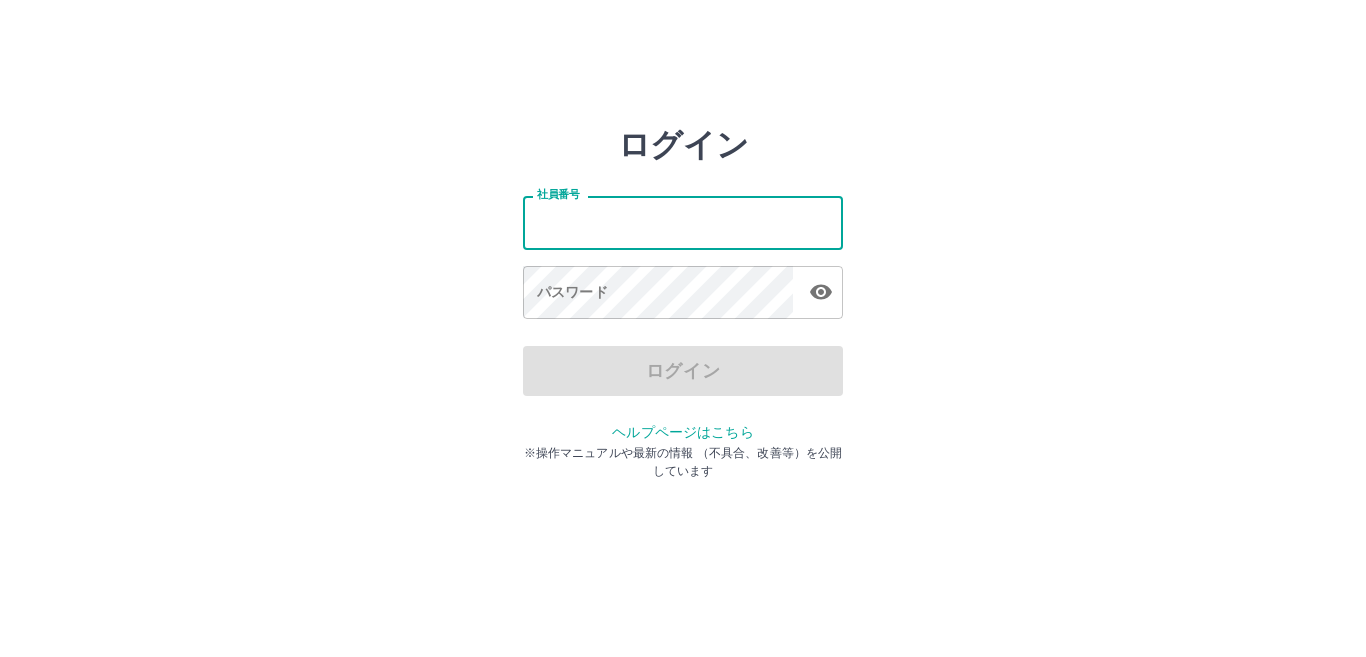 click on "社員番号" at bounding box center [683, 222] 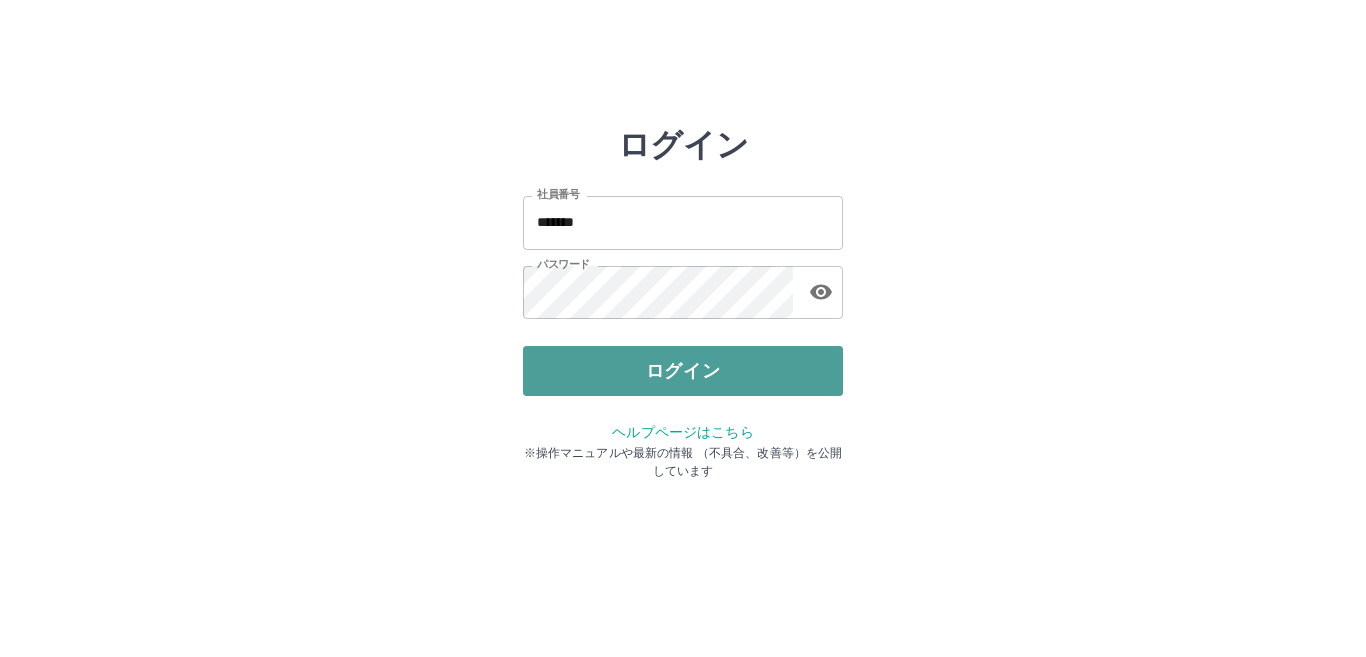 click on "ログイン" at bounding box center (683, 371) 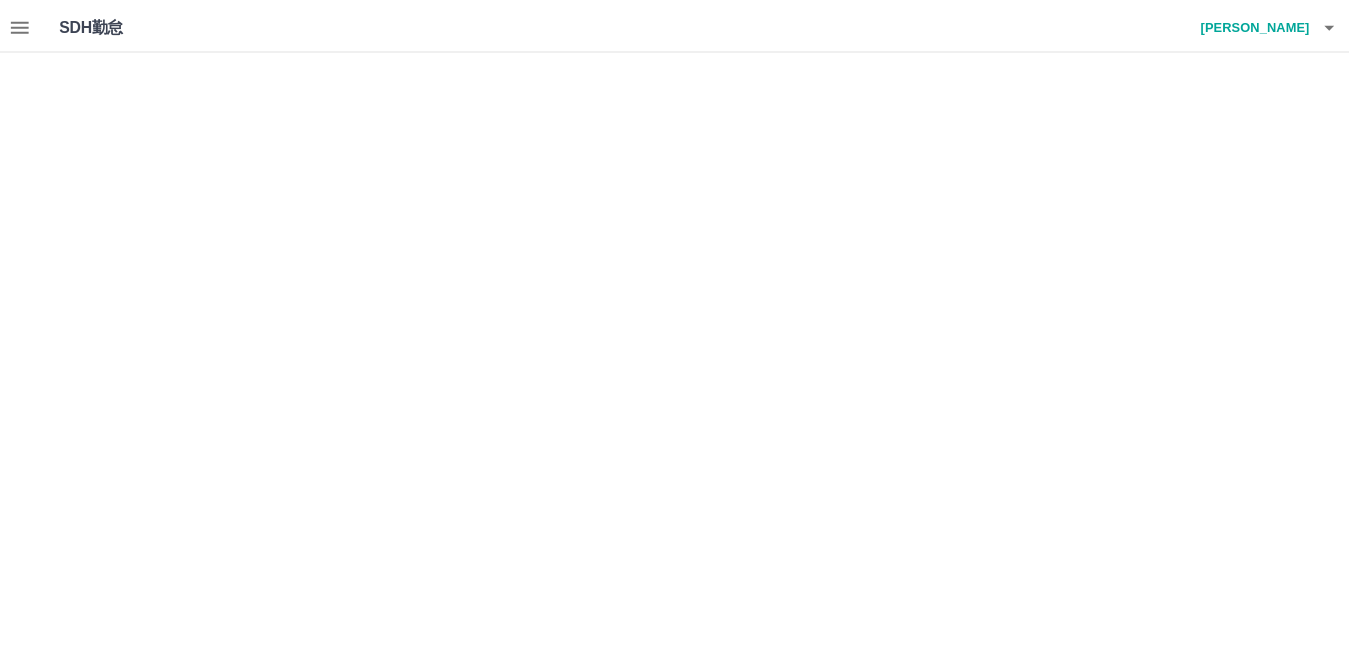 scroll, scrollTop: 0, scrollLeft: 0, axis: both 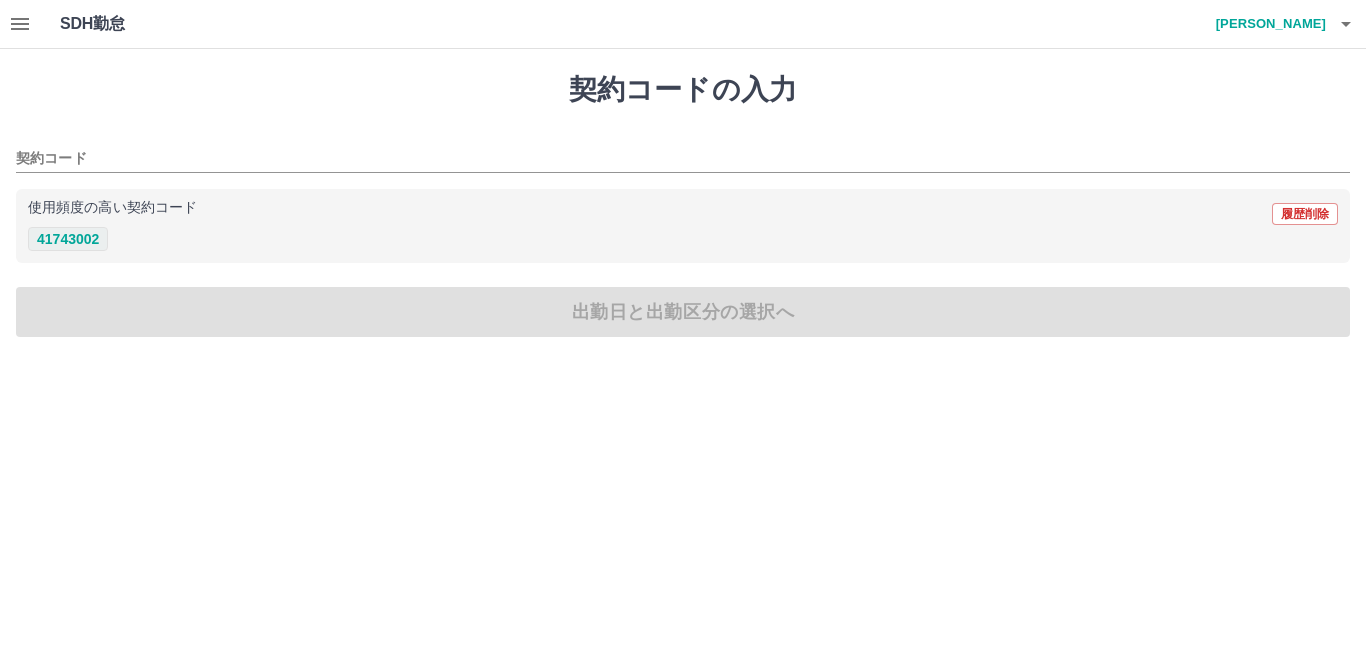 click on "41743002" at bounding box center (68, 239) 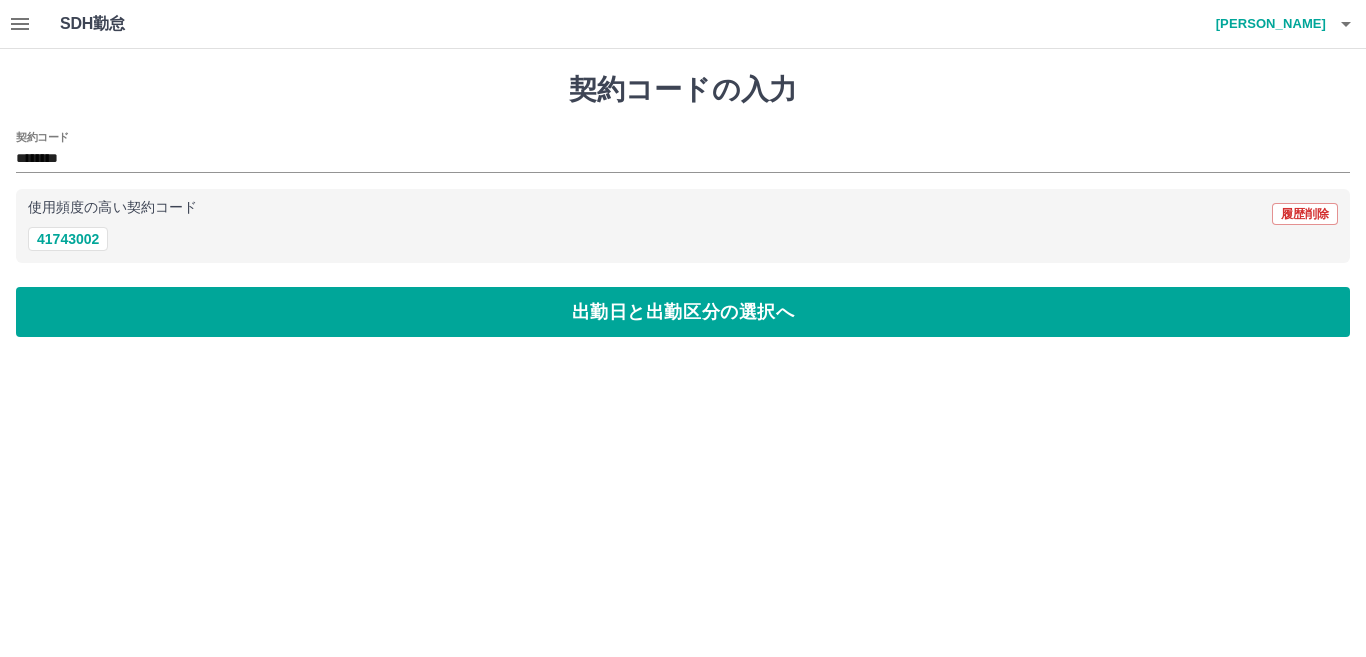 click on "SDH勤怠 伊藤　奨悟 契約コードの入力 契約コード ******** 使用頻度の高い契約コード 履歴削除 41743002 出勤日と出勤区分の選択へ SDH勤怠" at bounding box center [683, 180] 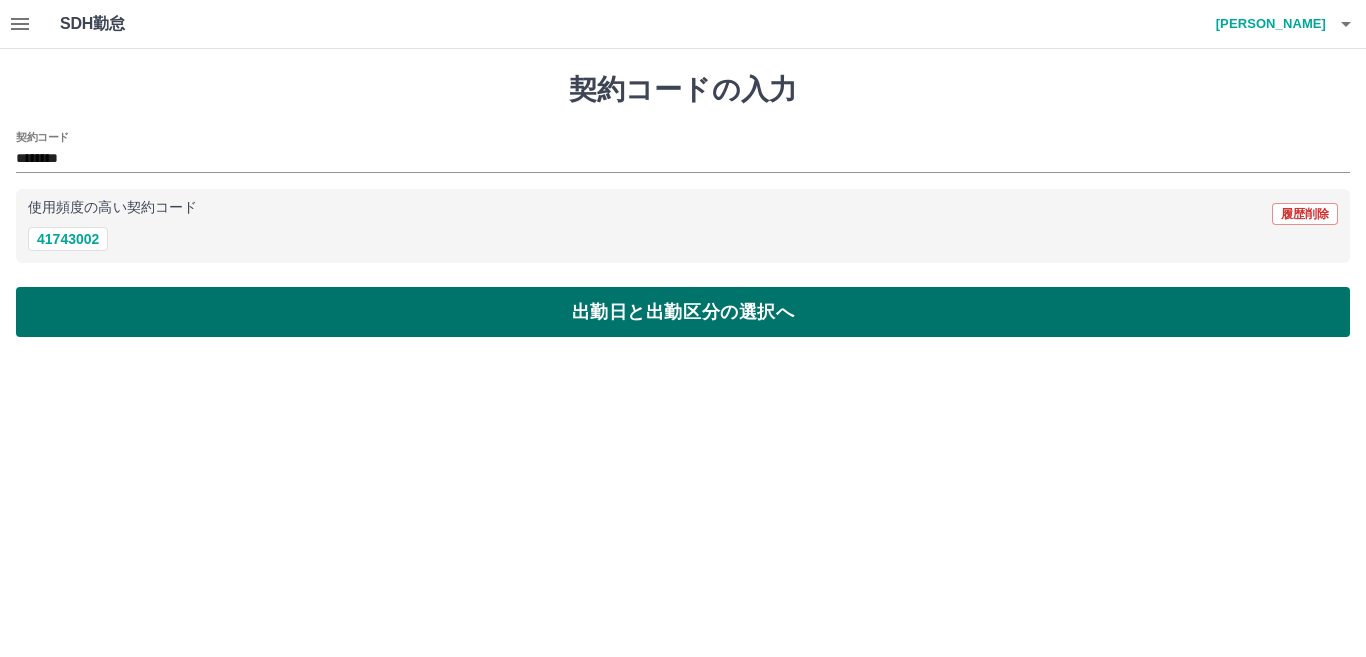 click on "出勤日と出勤区分の選択へ" at bounding box center [683, 312] 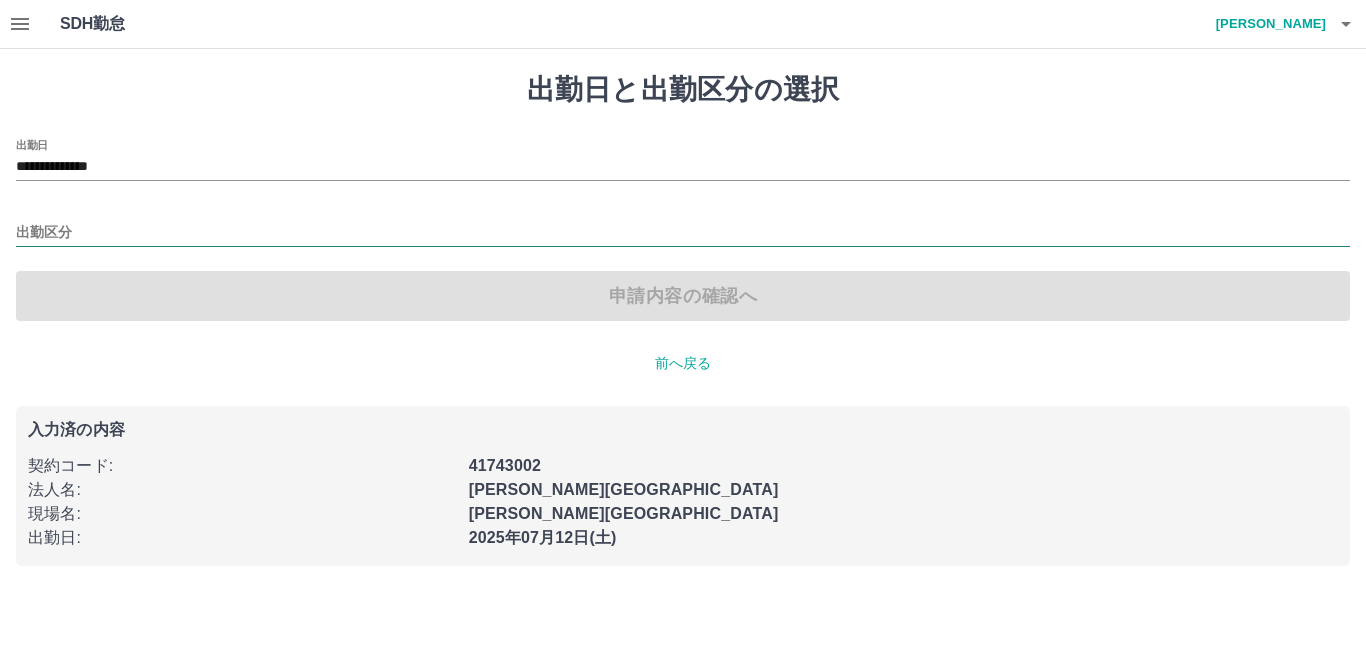 click on "出勤区分" at bounding box center (683, 233) 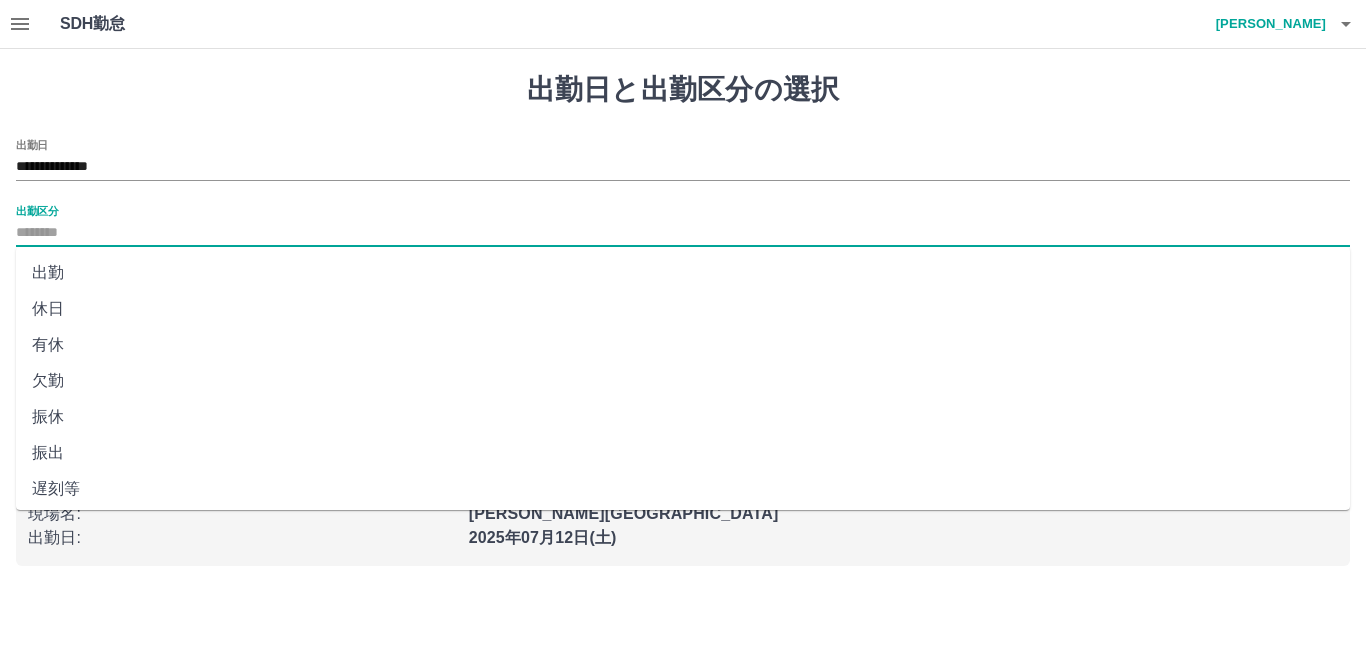 click on "出勤" at bounding box center [683, 273] 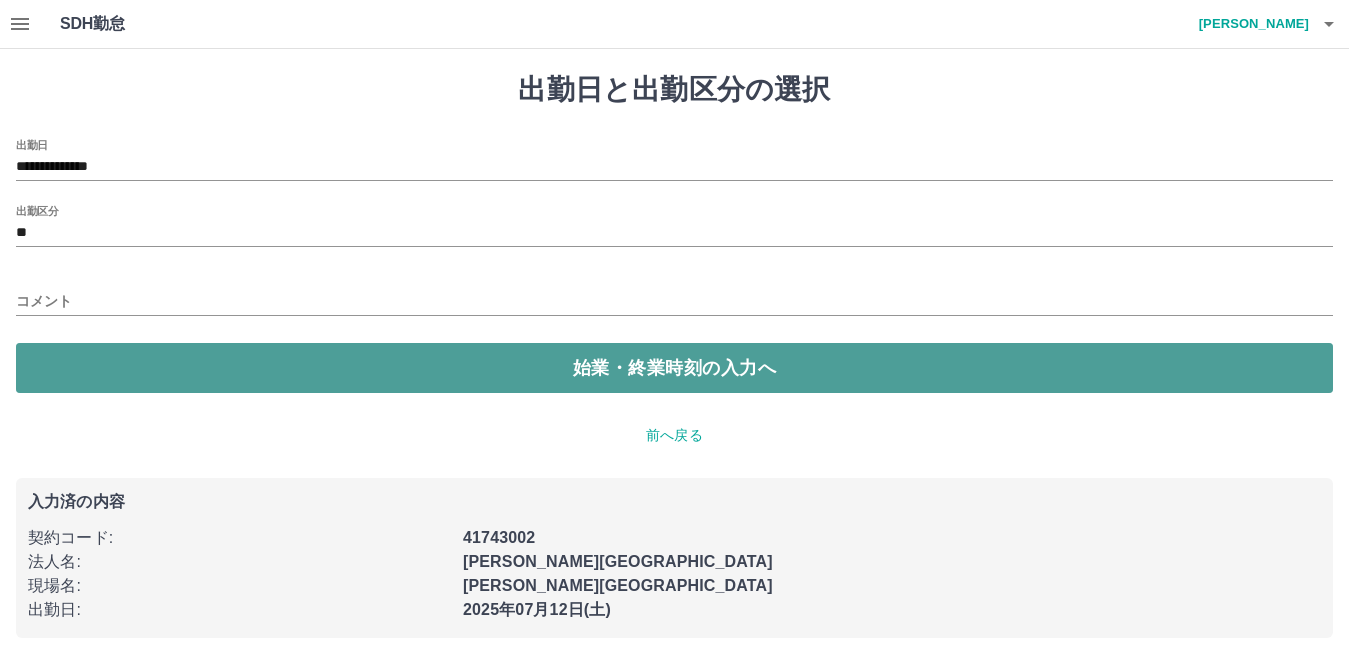 click on "始業・終業時刻の入力へ" at bounding box center (674, 368) 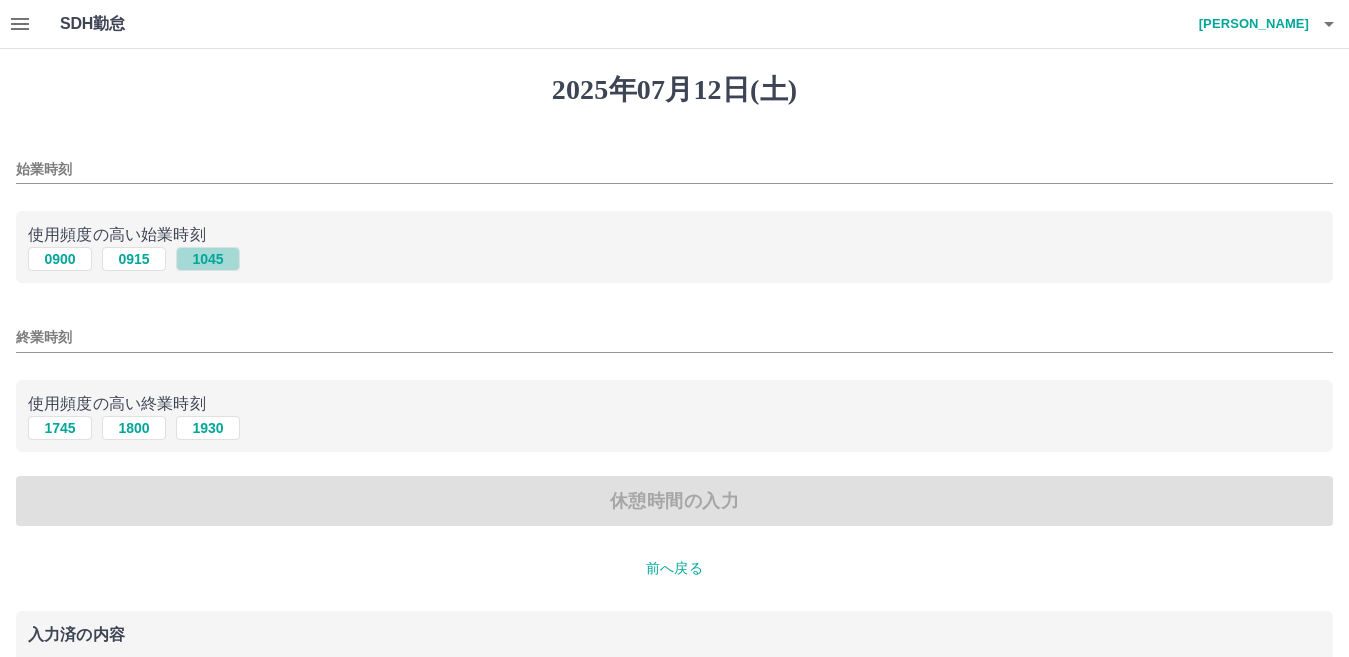 click on "1045" at bounding box center (208, 259) 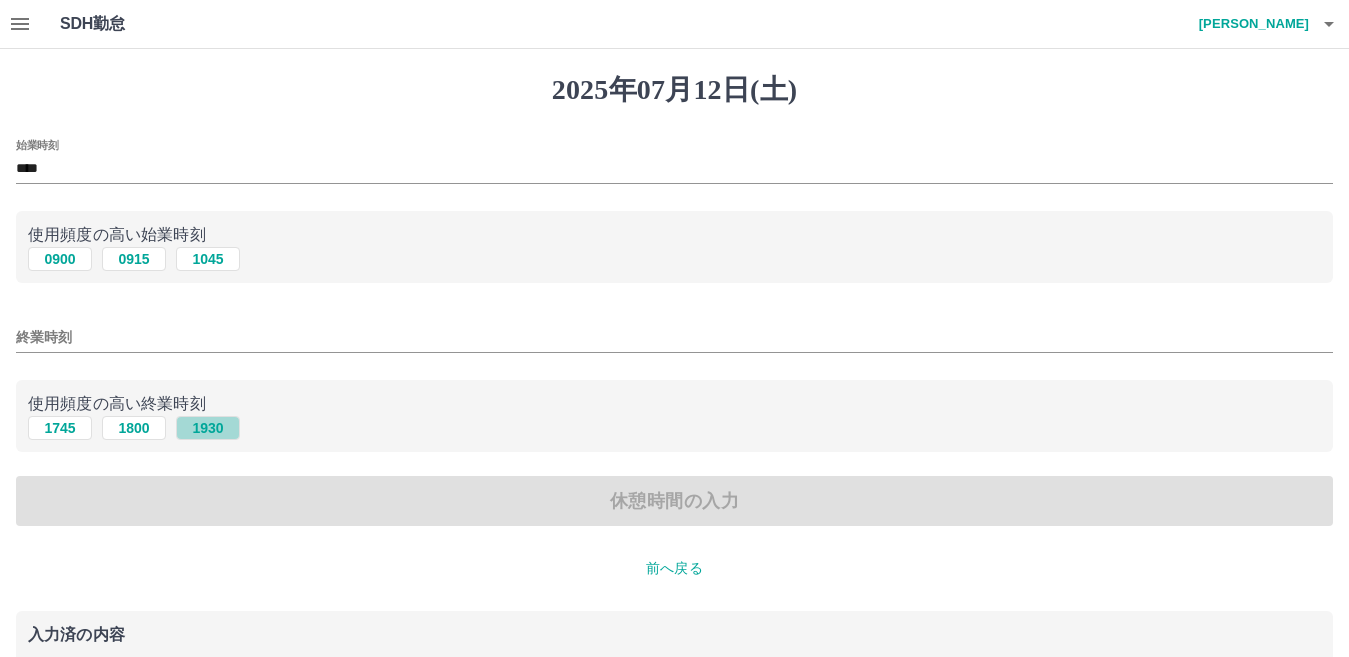 click on "1930" at bounding box center [208, 428] 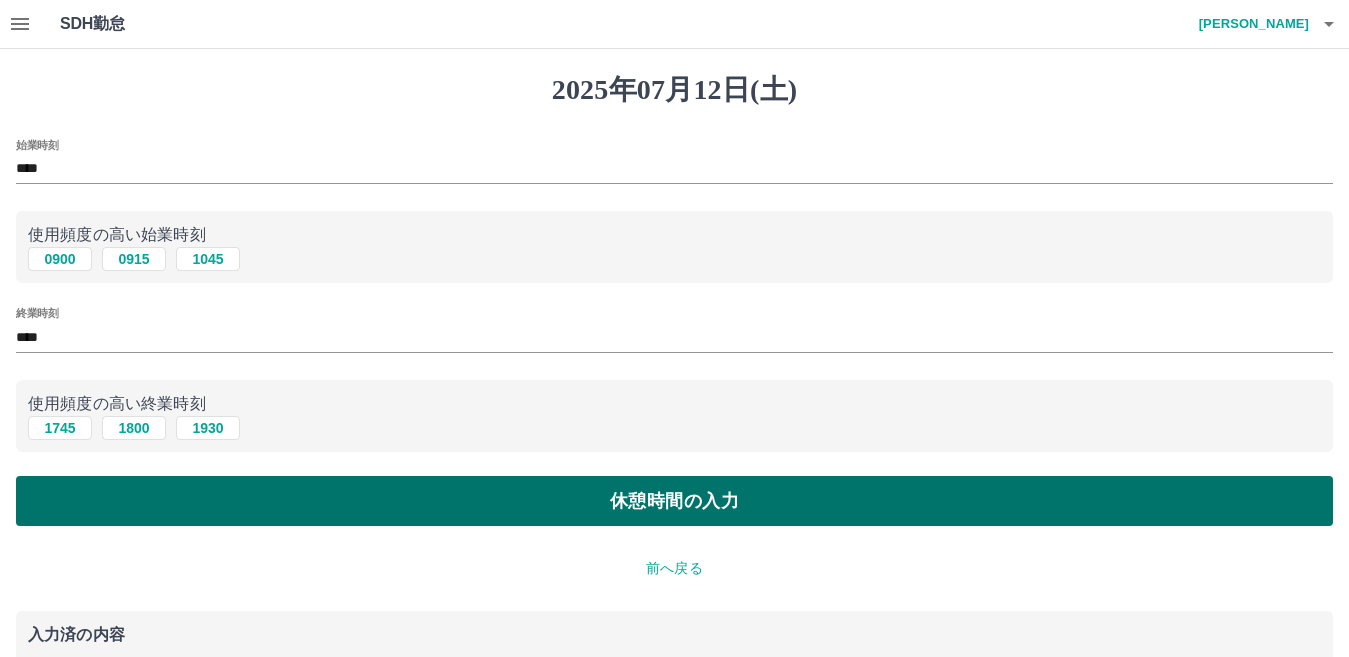 click on "休憩時間の入力" at bounding box center (674, 501) 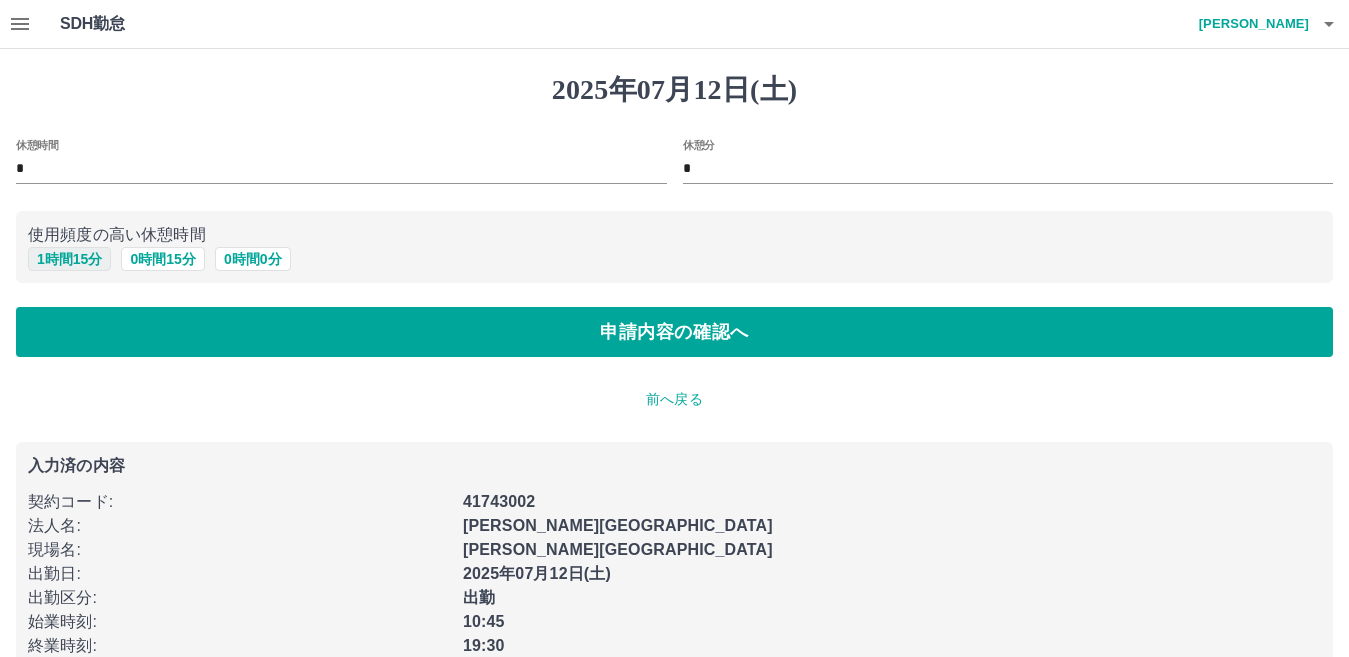 click on "1 時間 15 分" at bounding box center (69, 259) 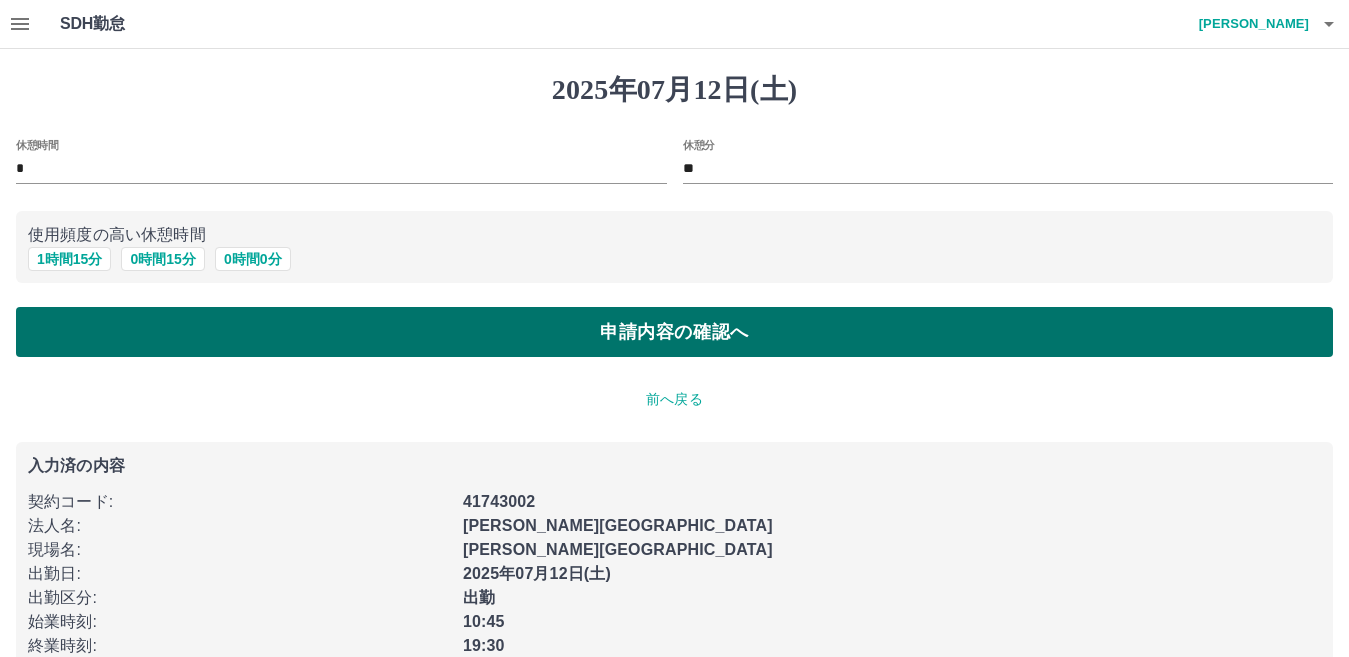 click on "申請内容の確認へ" at bounding box center [674, 332] 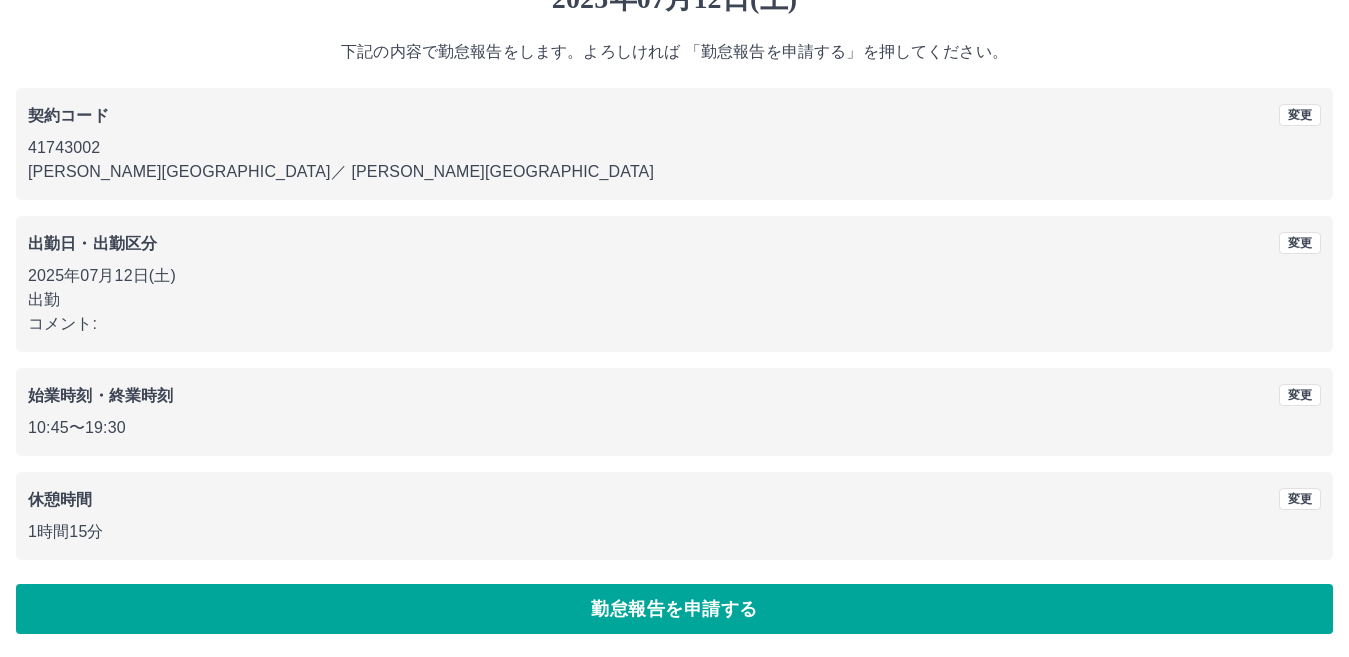 scroll, scrollTop: 92, scrollLeft: 0, axis: vertical 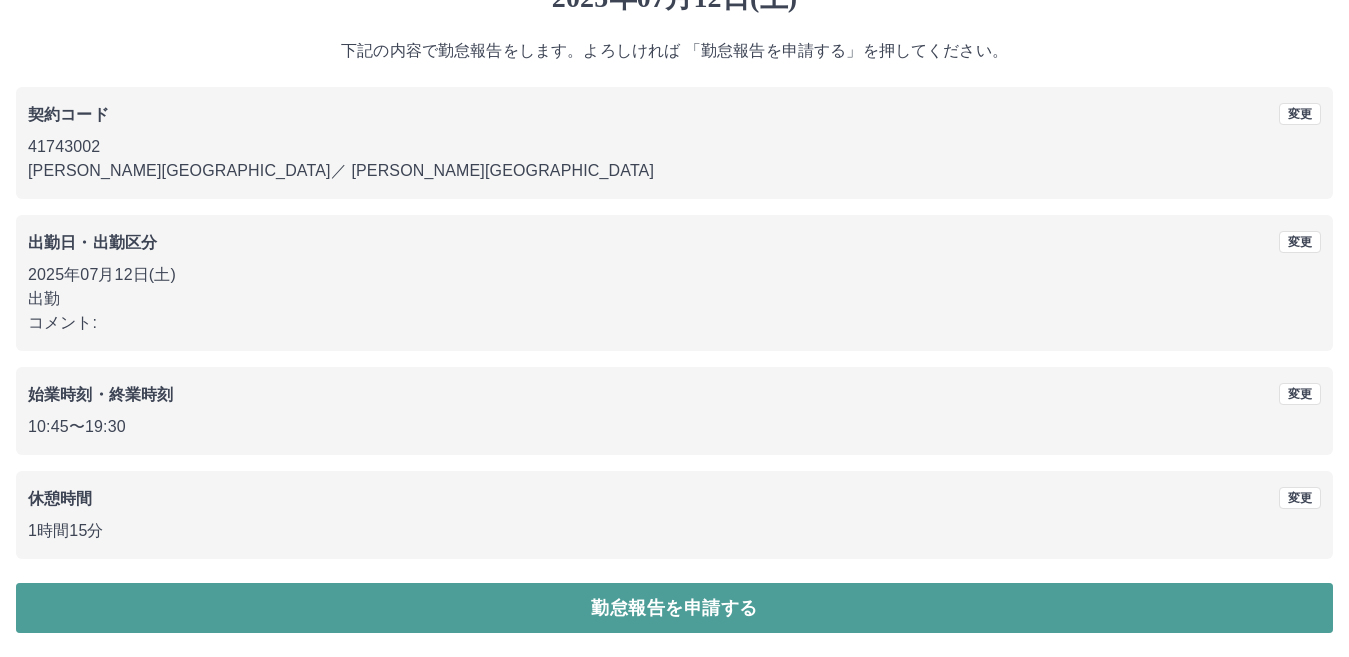 click on "勤怠報告を申請する" at bounding box center [674, 608] 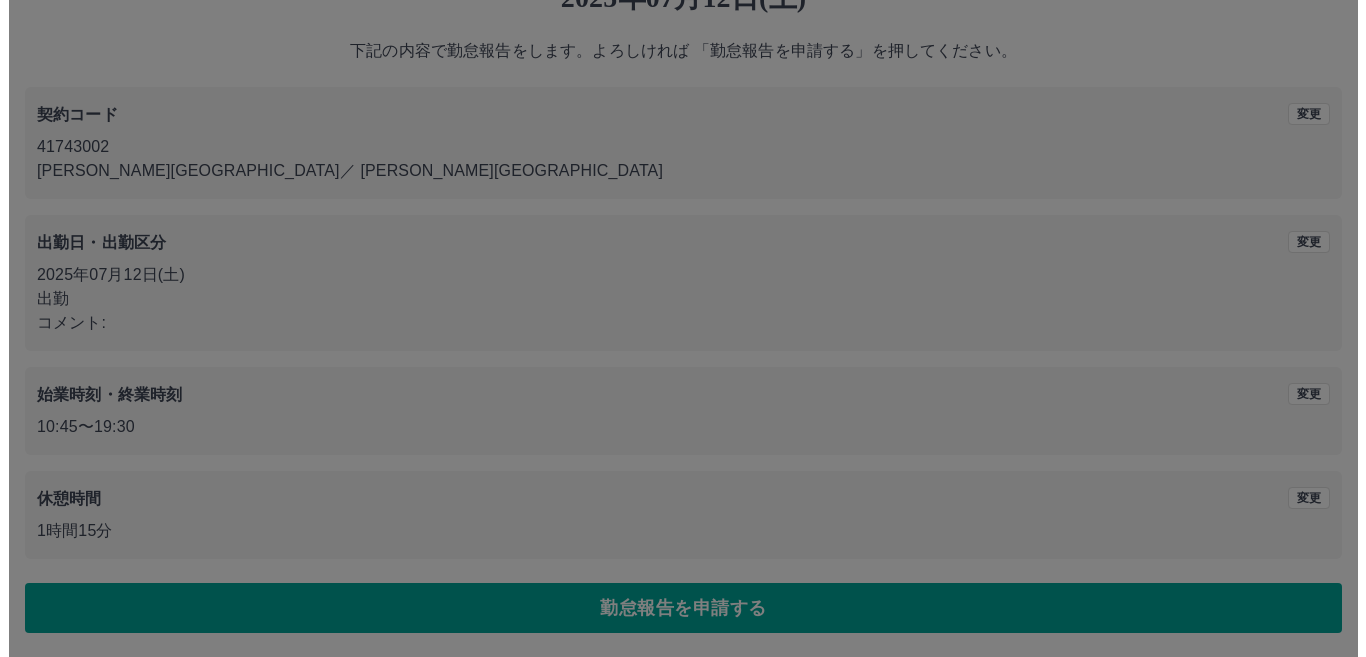 scroll, scrollTop: 0, scrollLeft: 0, axis: both 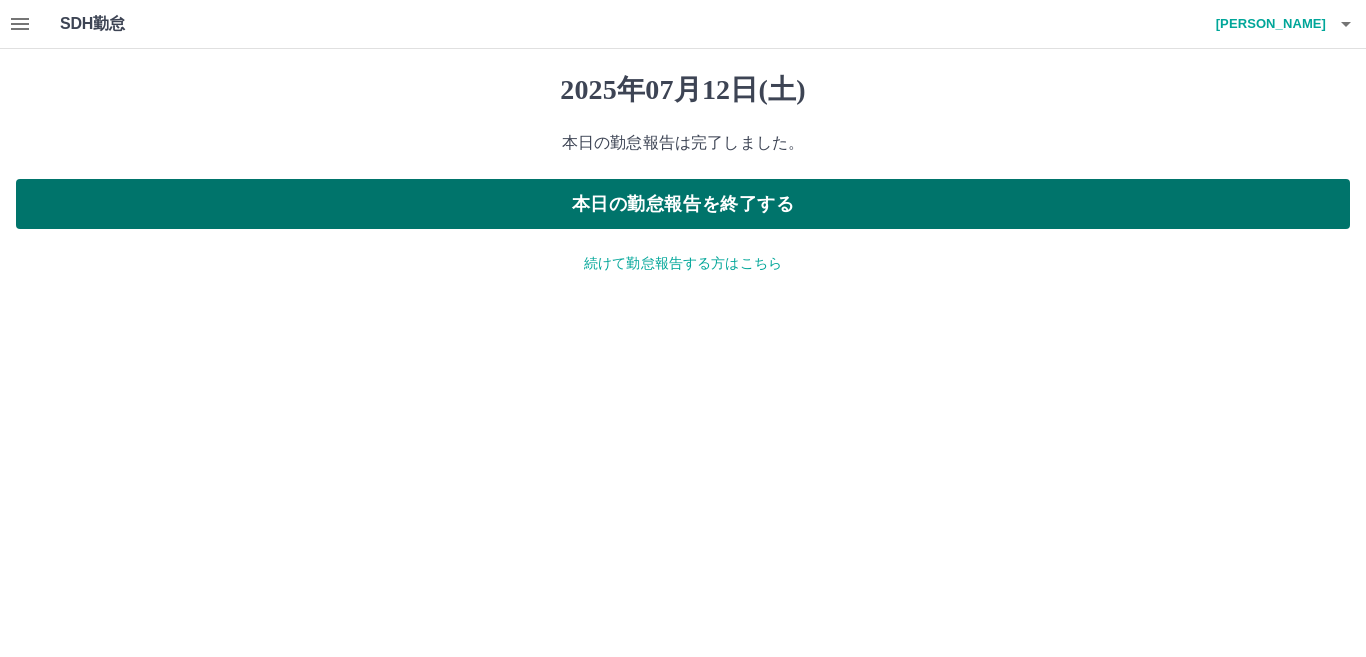 click on "本日の勤怠報告を終了する" at bounding box center [683, 204] 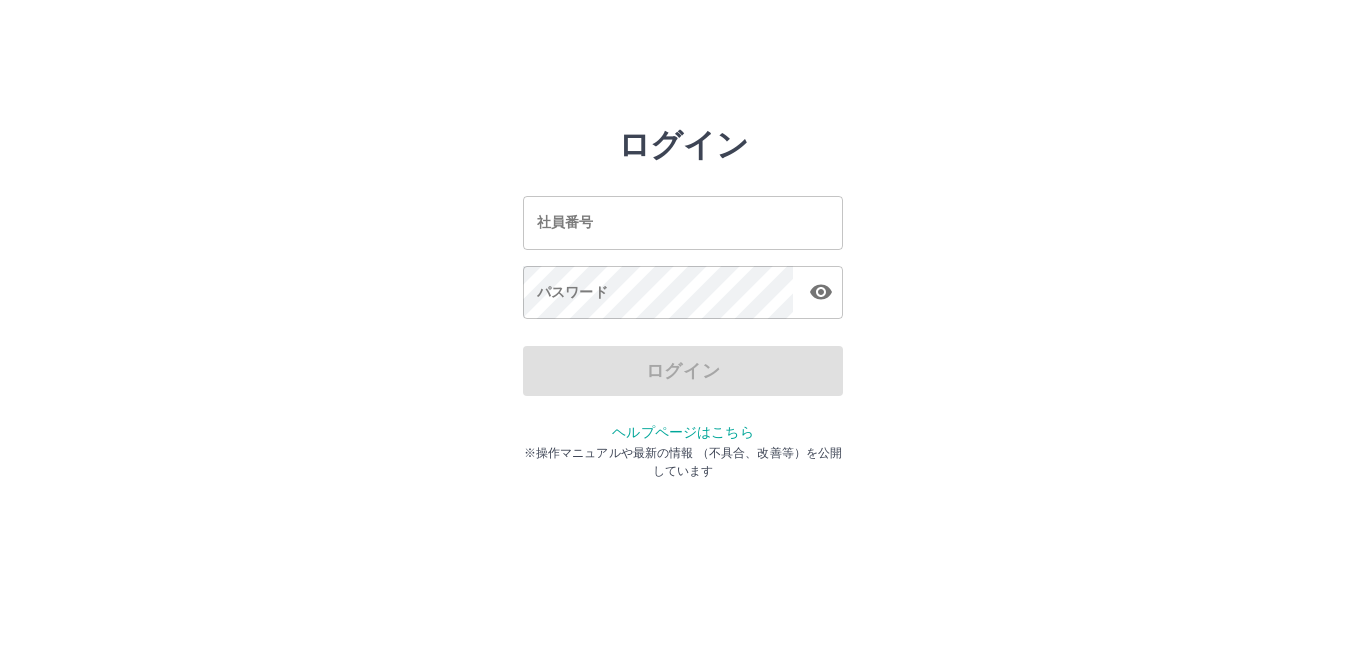scroll, scrollTop: 0, scrollLeft: 0, axis: both 